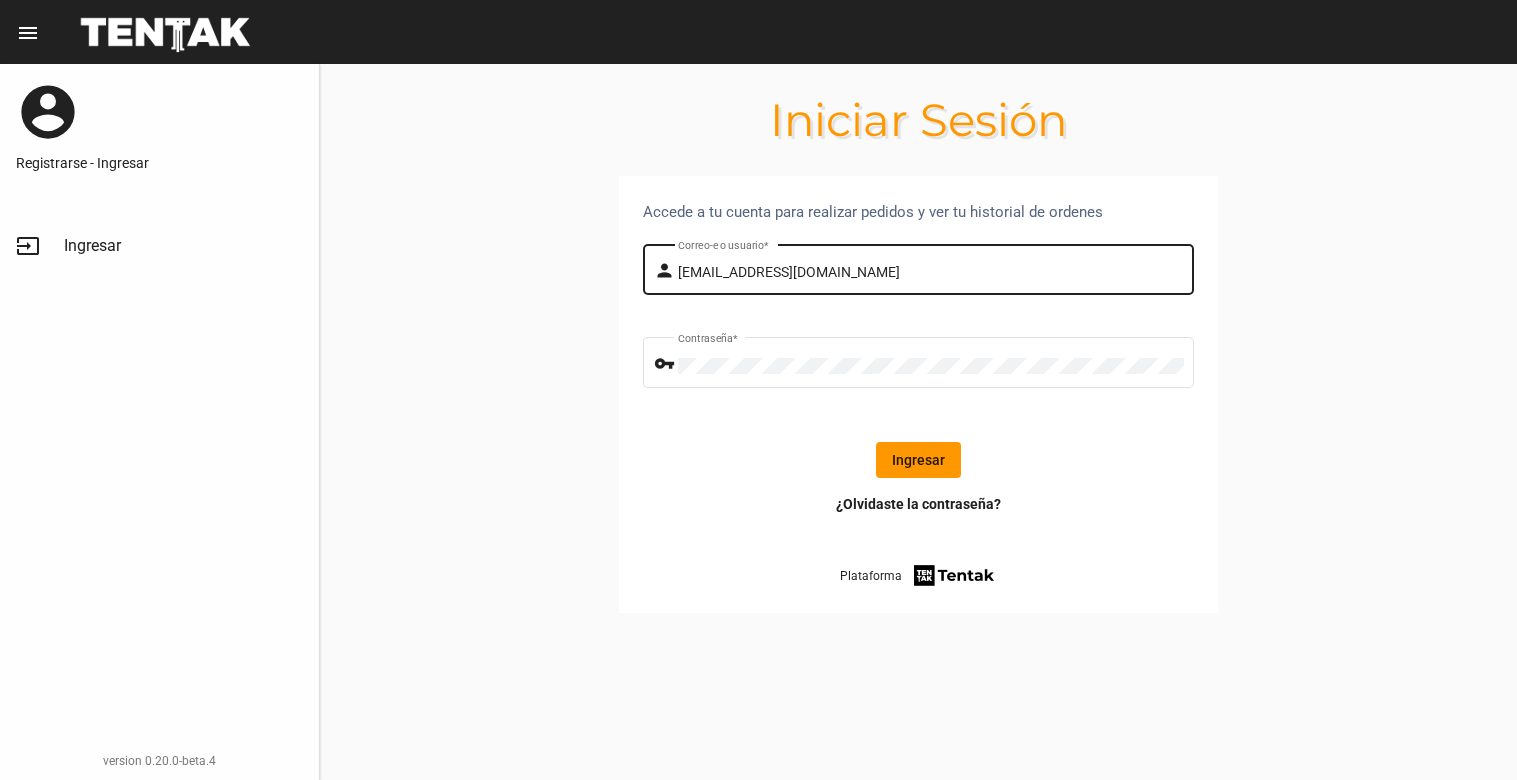 scroll, scrollTop: 0, scrollLeft: 0, axis: both 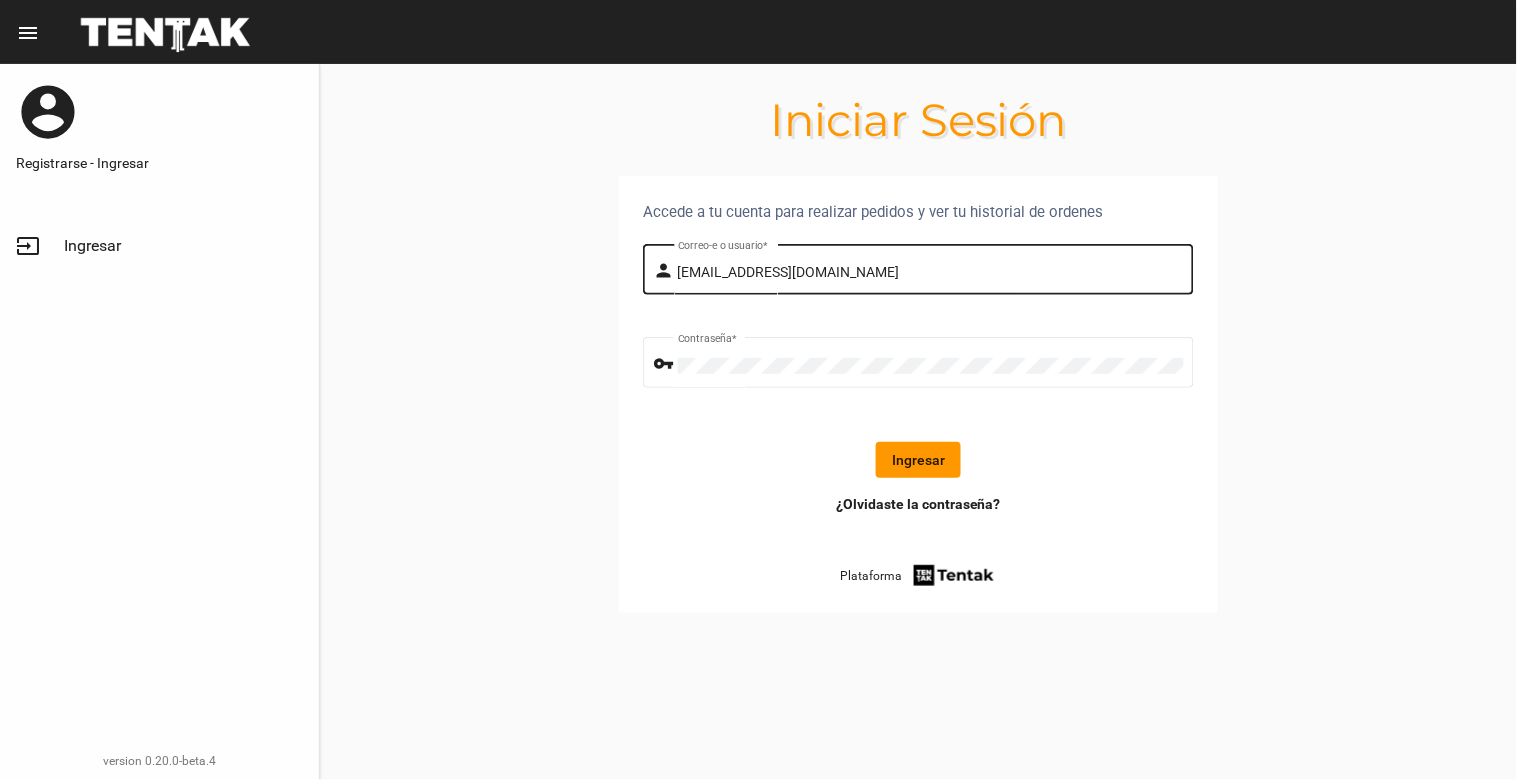 click on "[EMAIL_ADDRESS][DOMAIN_NAME]" at bounding box center [931, 273] 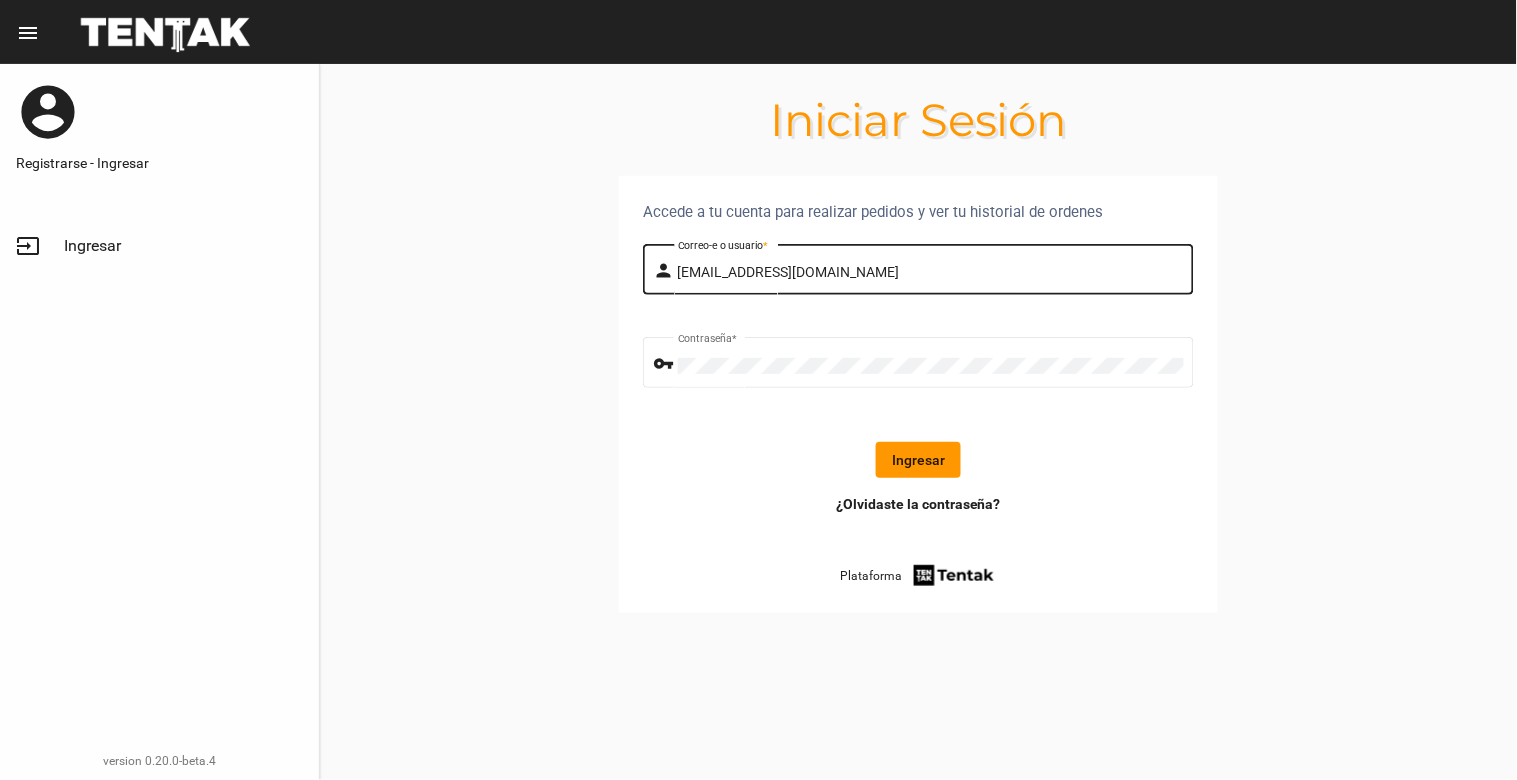 click on "¿Olvidaste la contraseña? Plataforma" 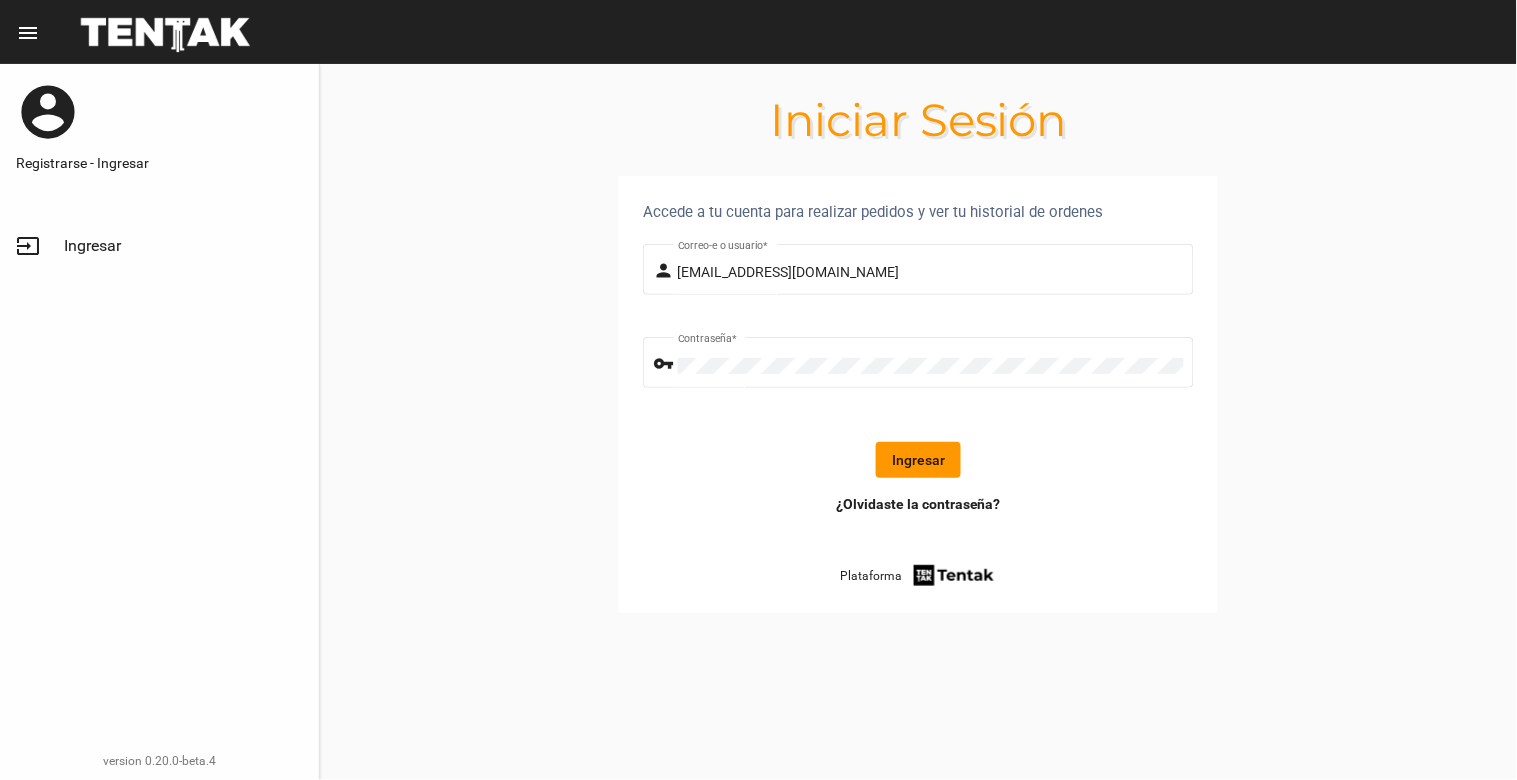 click on "Ingresar" 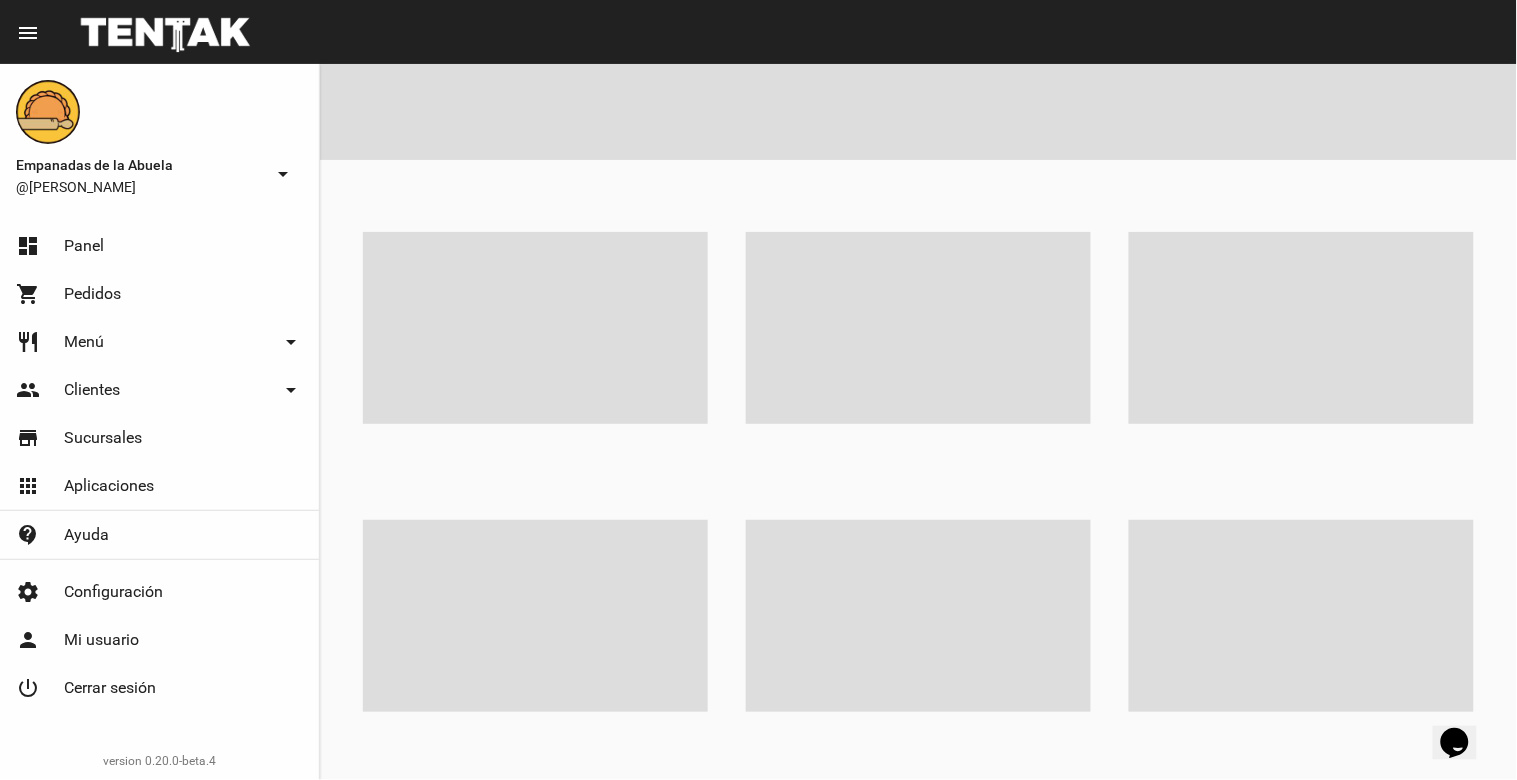 click 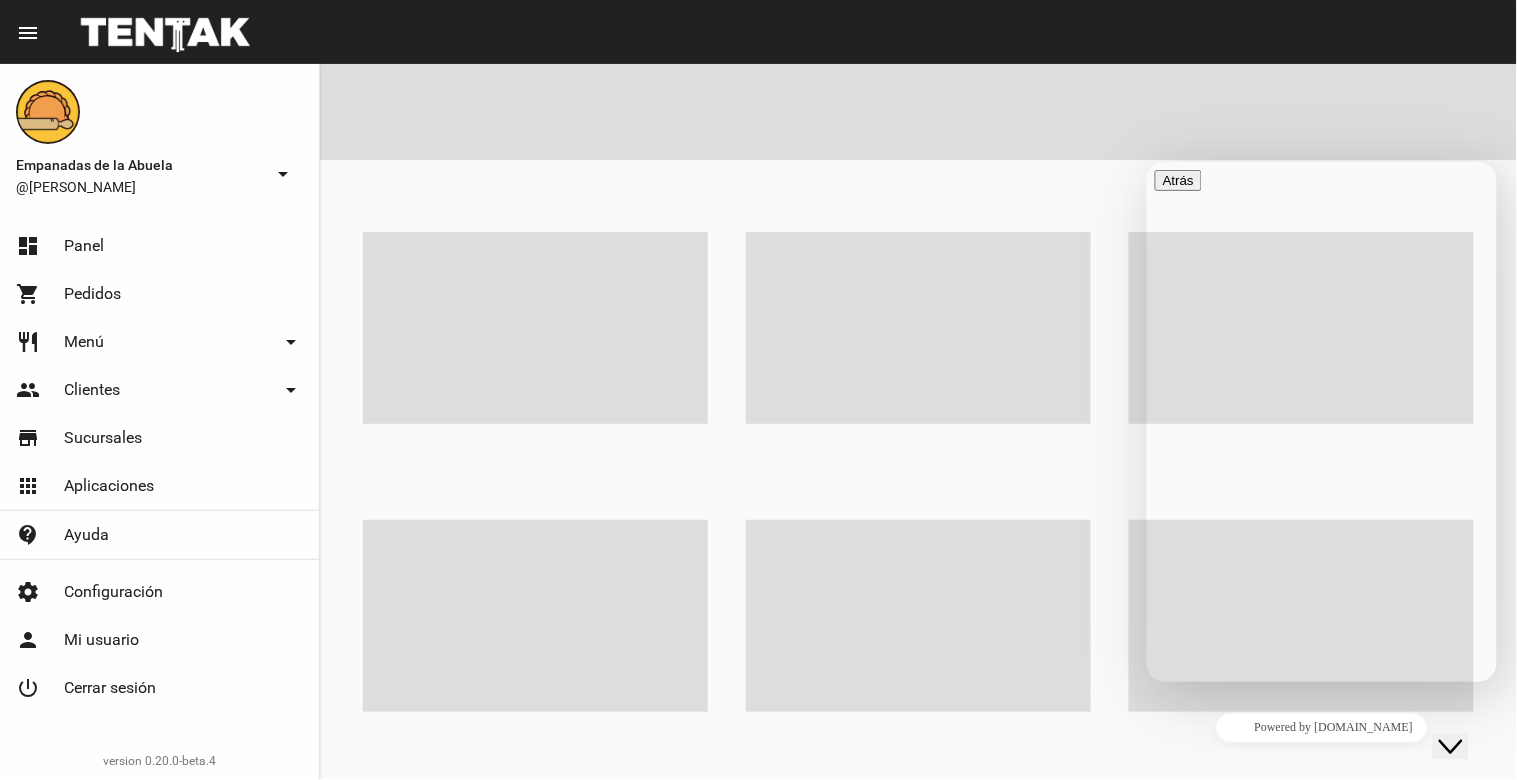 type 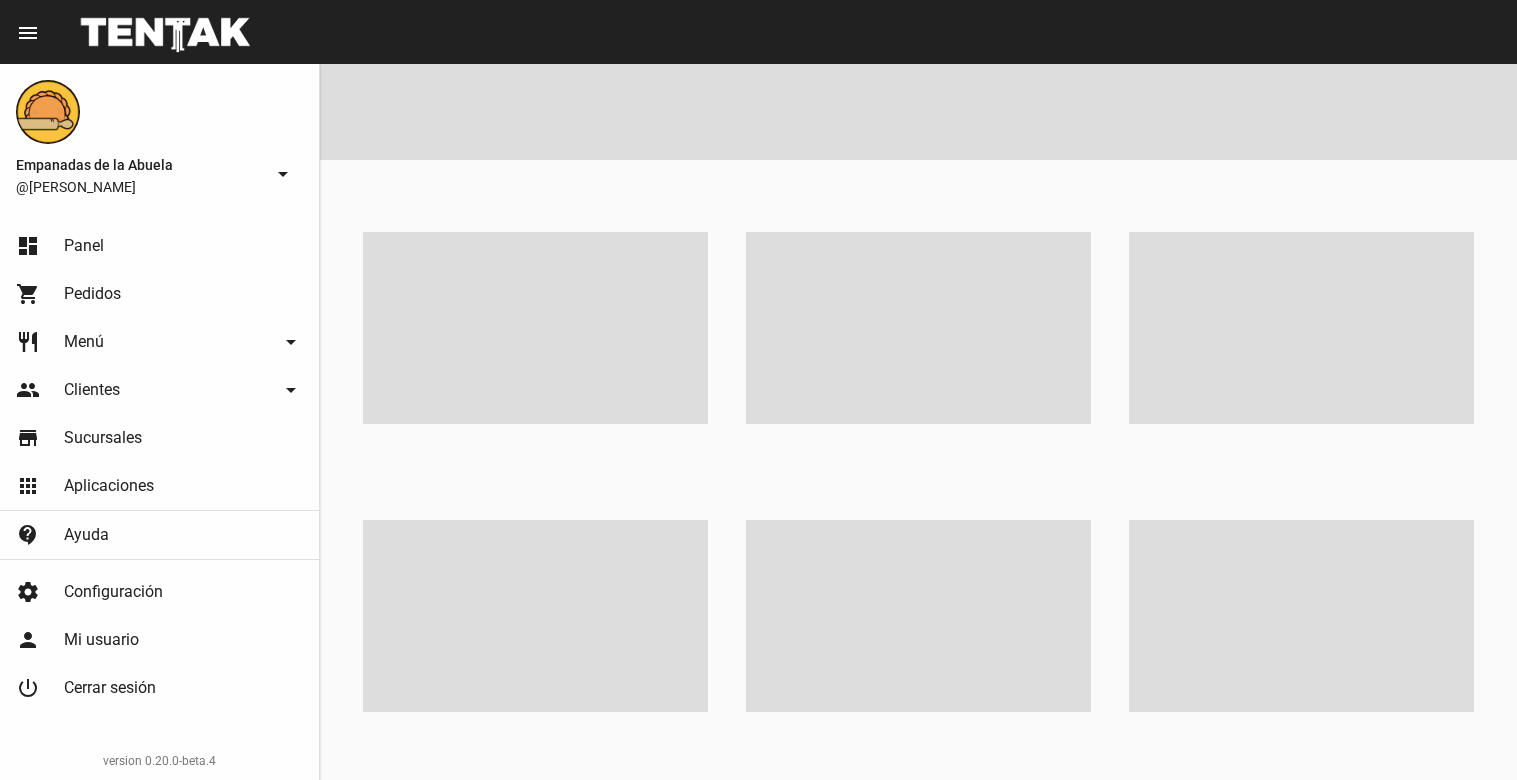 scroll, scrollTop: 0, scrollLeft: 0, axis: both 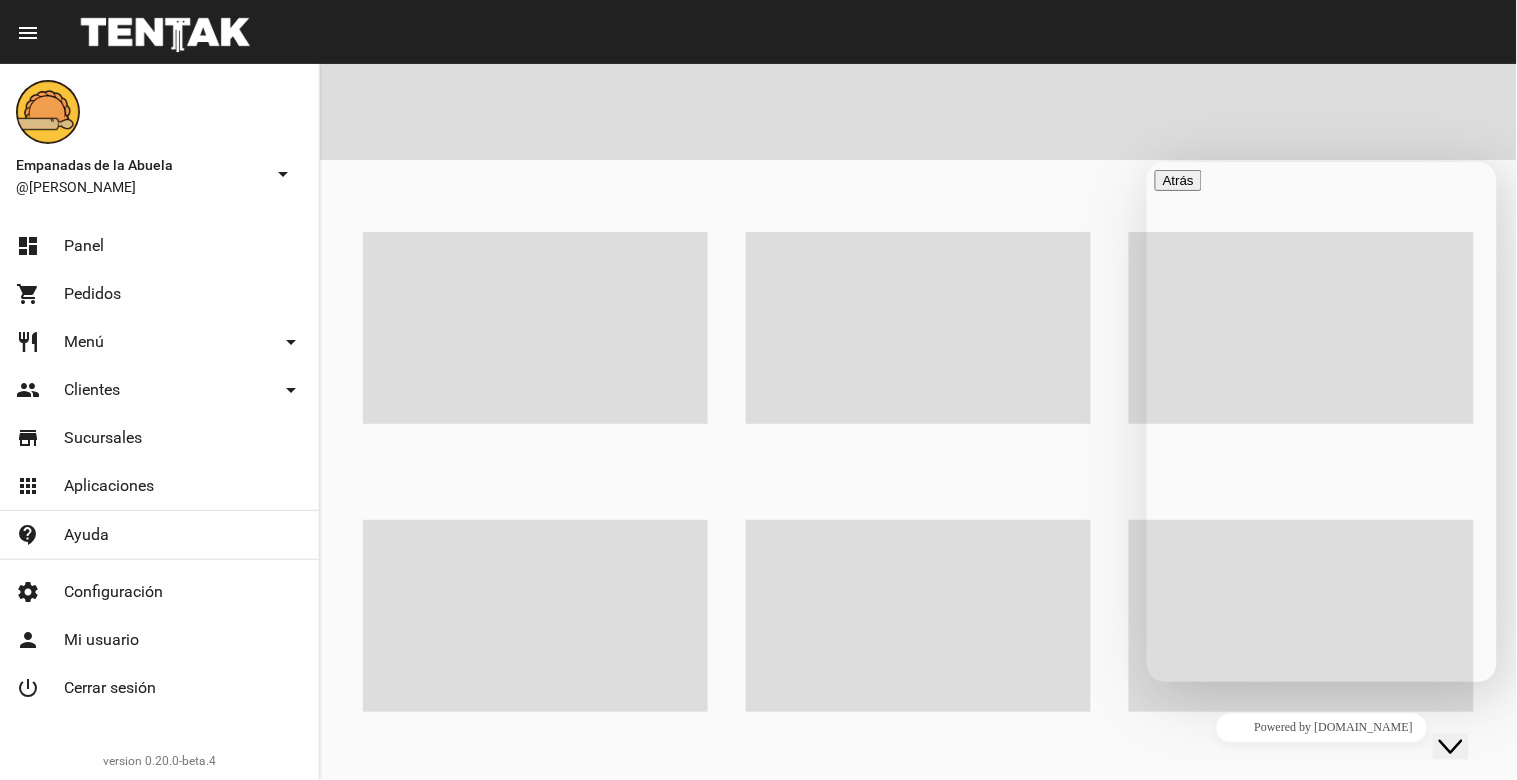 click at bounding box center [1162, 2050] 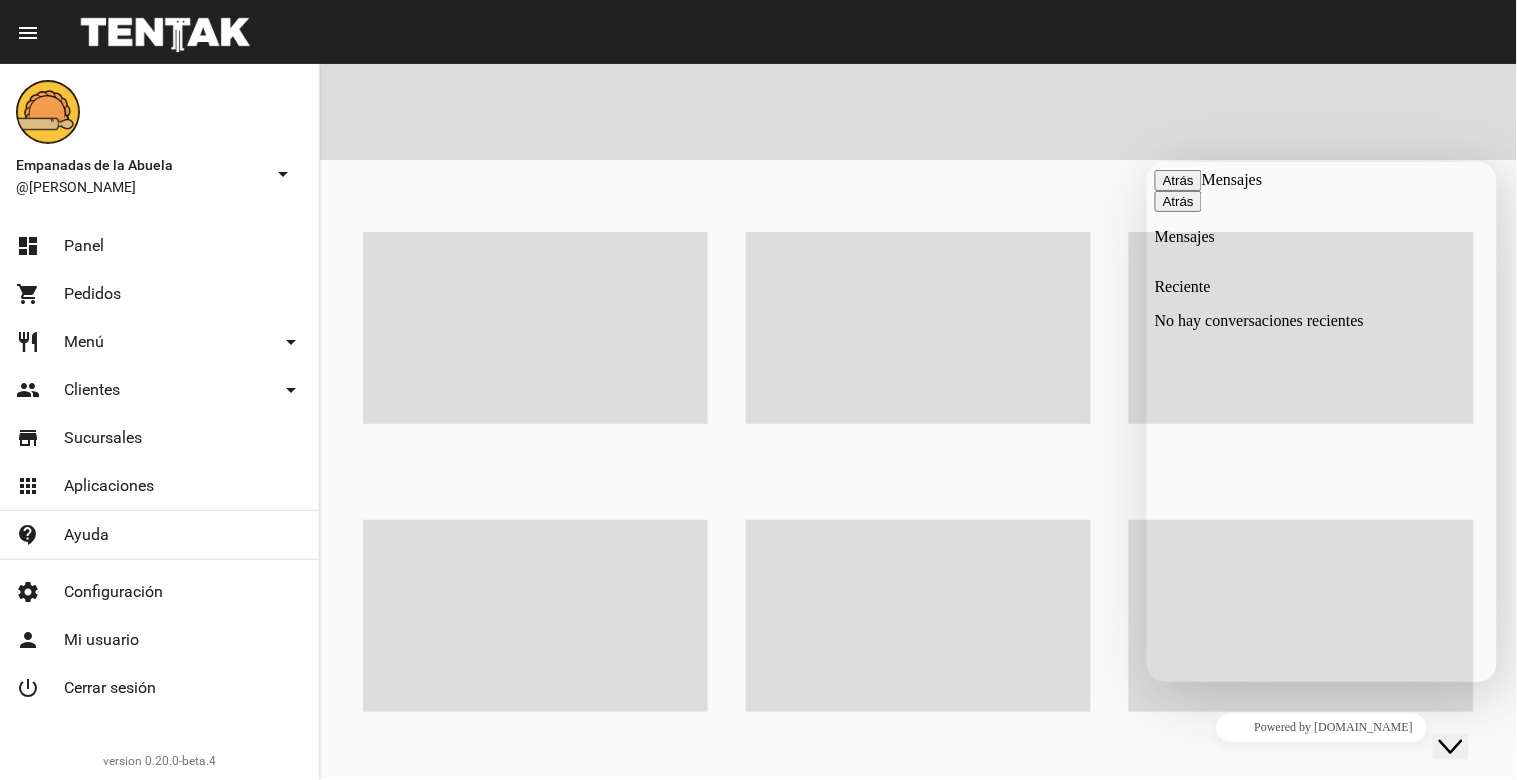 click on "Close Chat This icon closes the chat window." 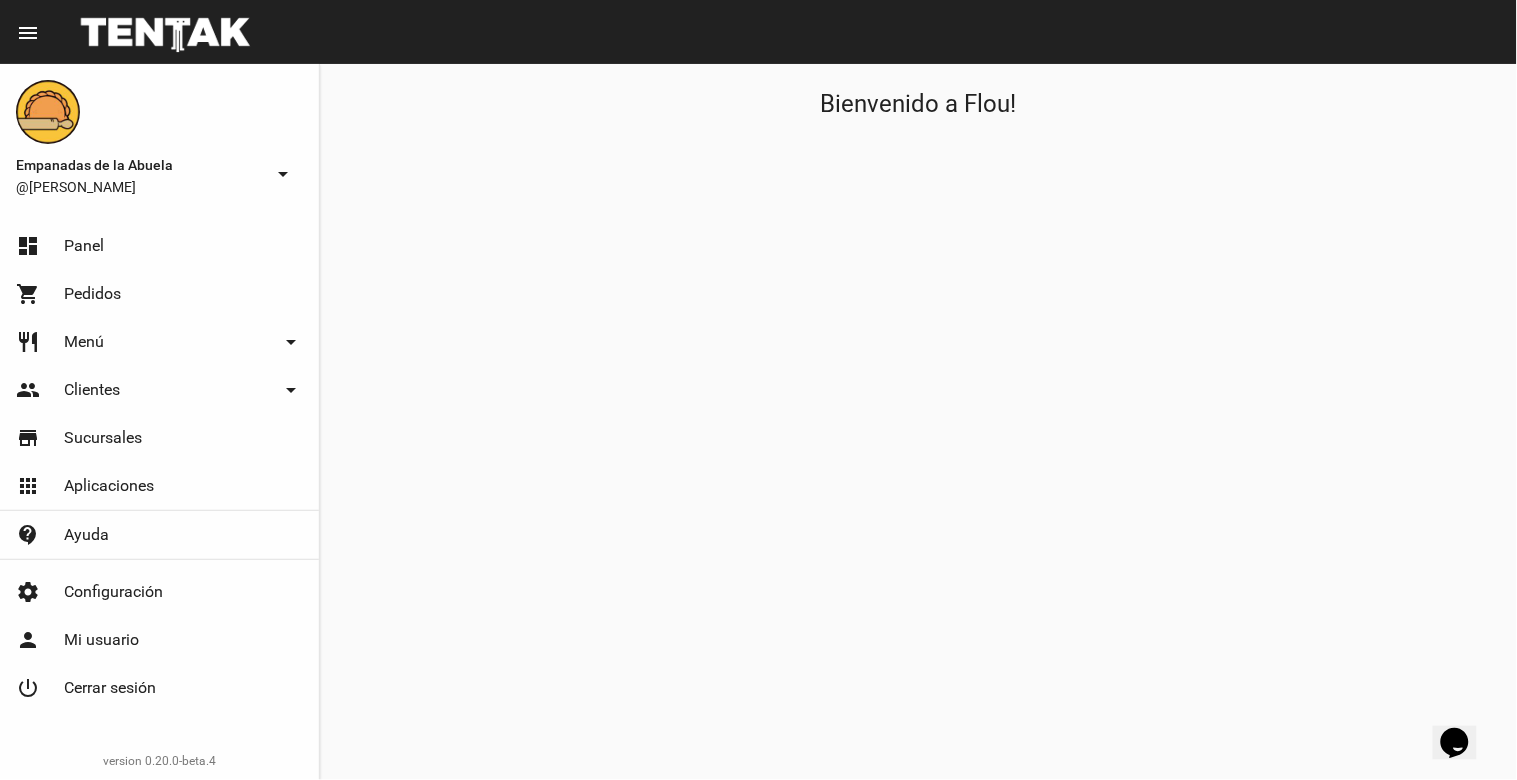 type 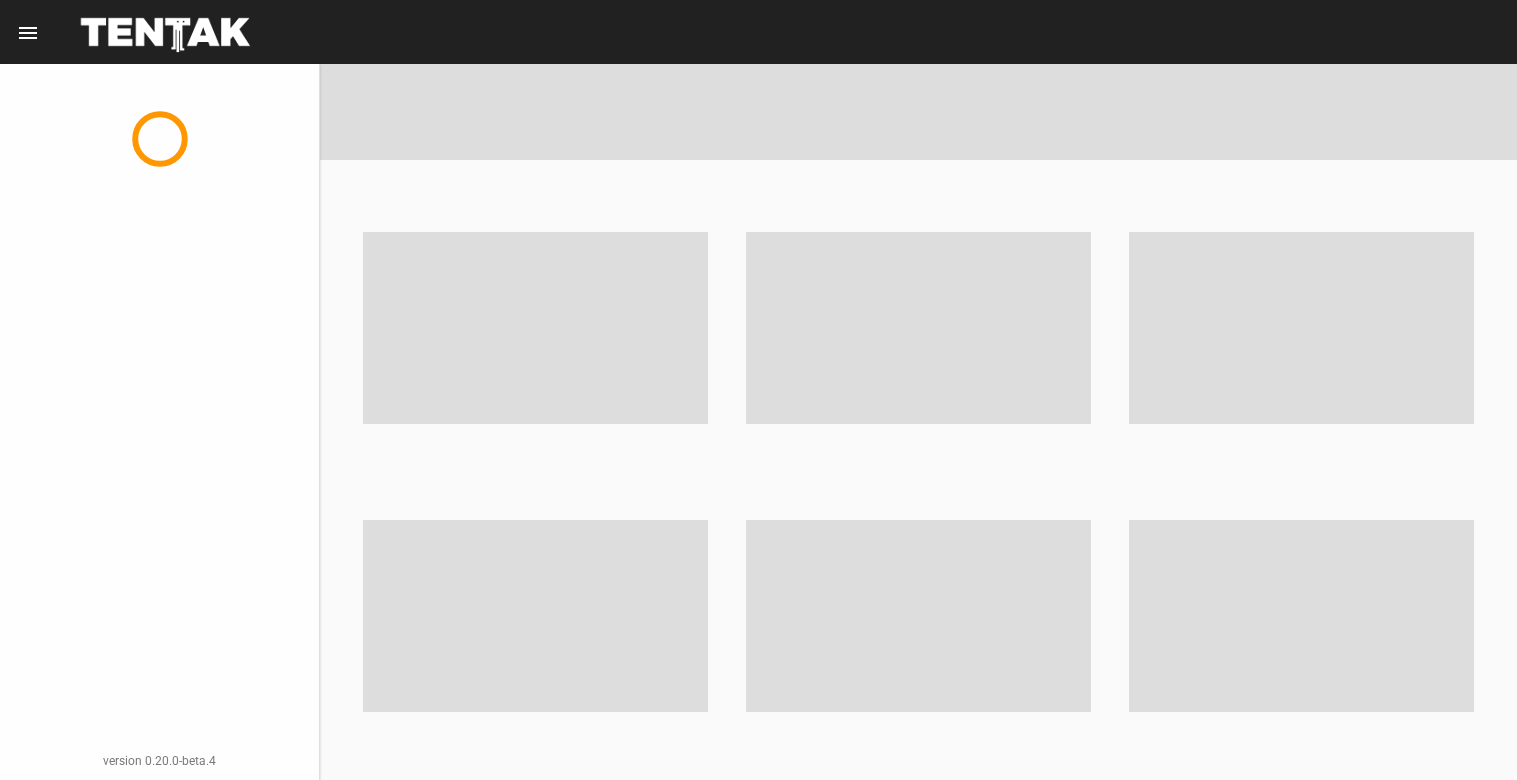 scroll, scrollTop: 0, scrollLeft: 0, axis: both 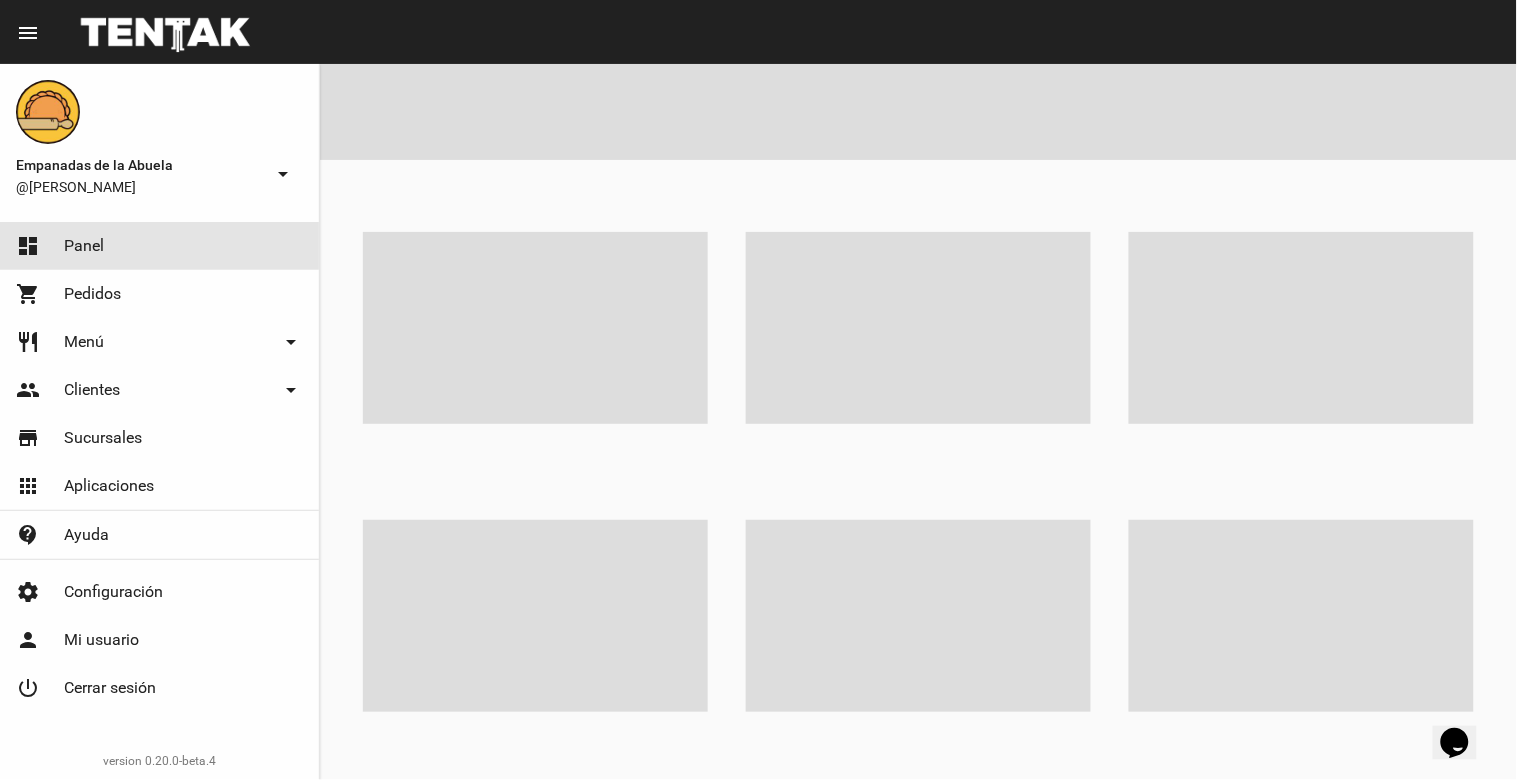 click on "dashboard Panel" 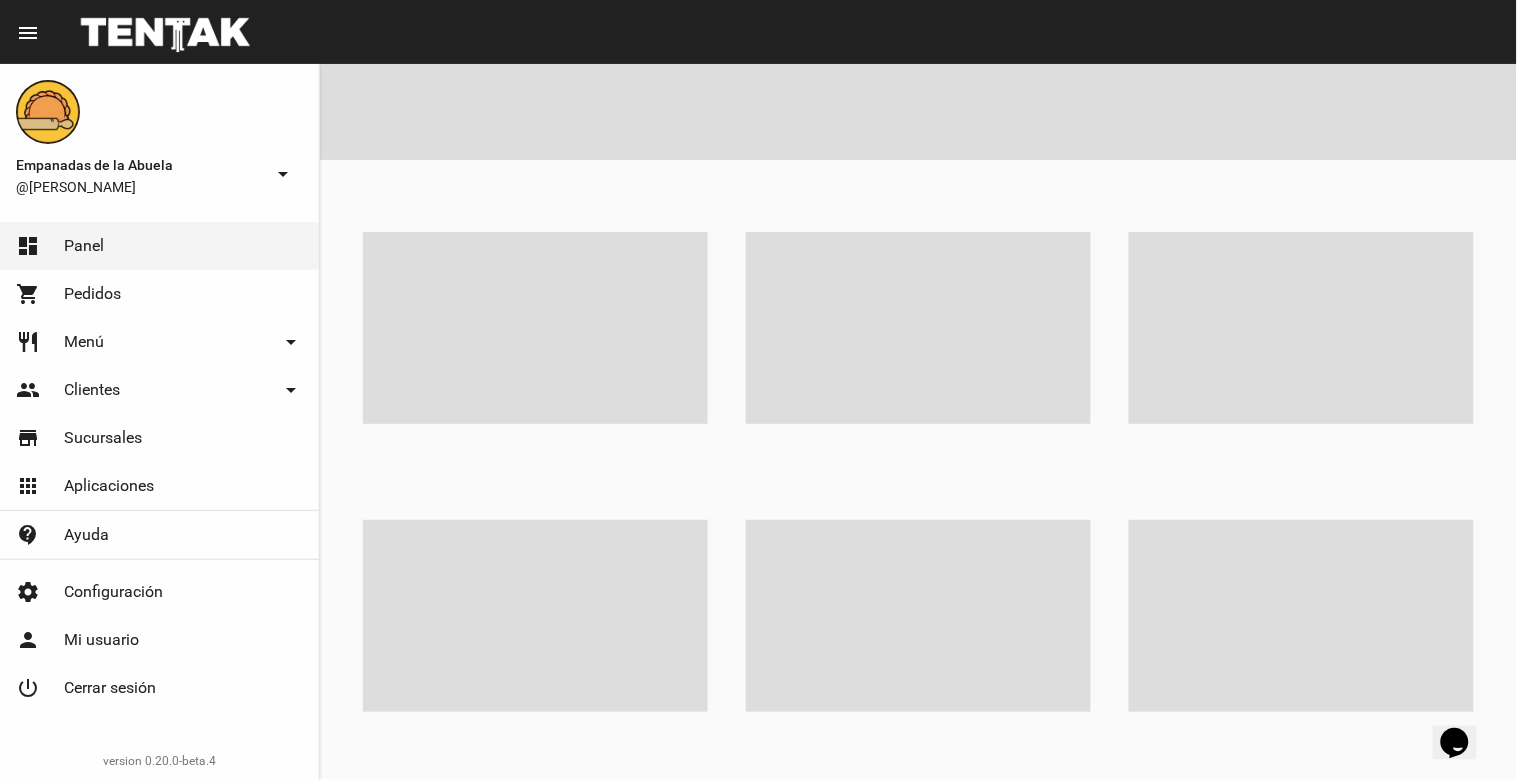 click on "Opens Chat This icon Opens the chat window." 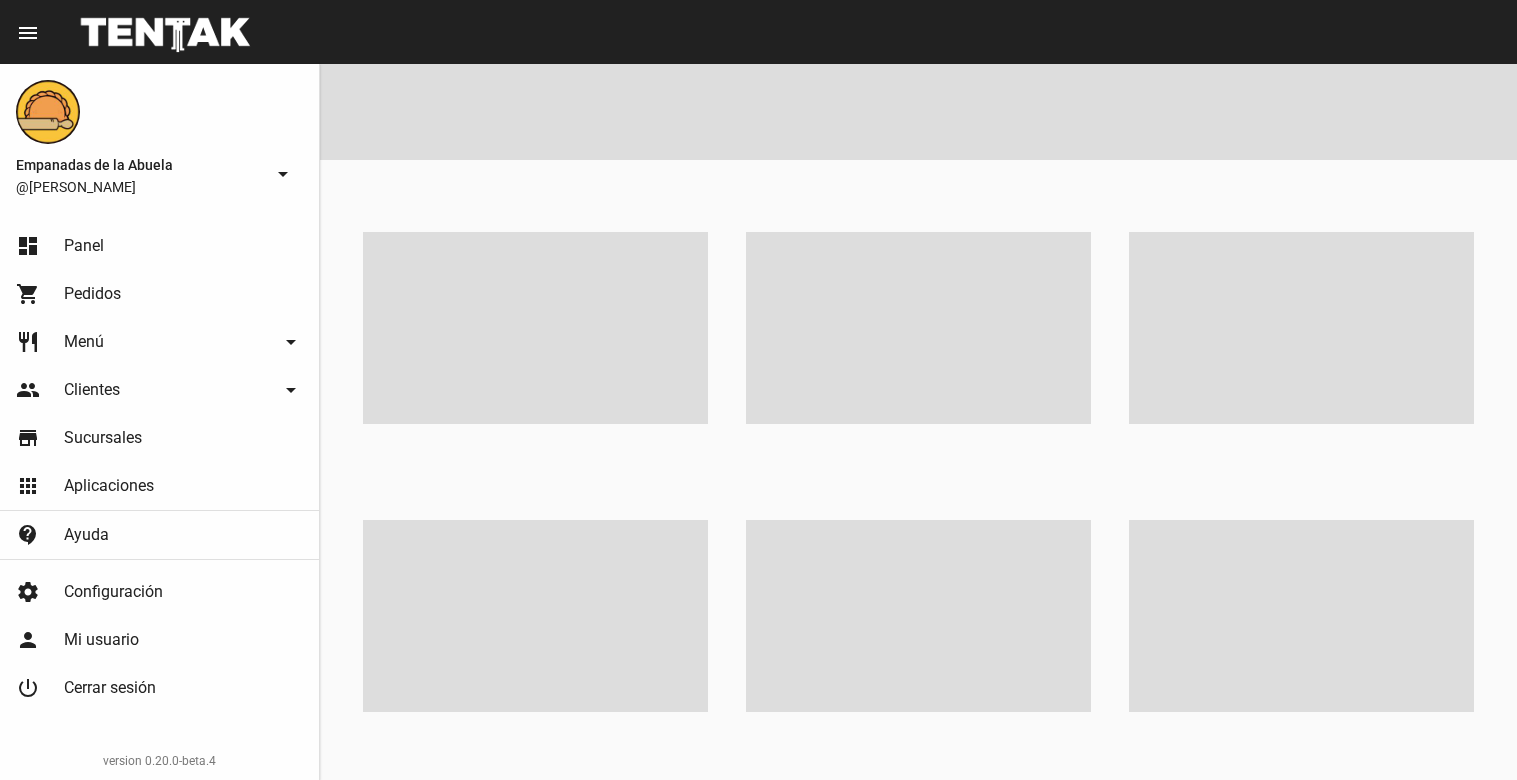 scroll, scrollTop: 0, scrollLeft: 0, axis: both 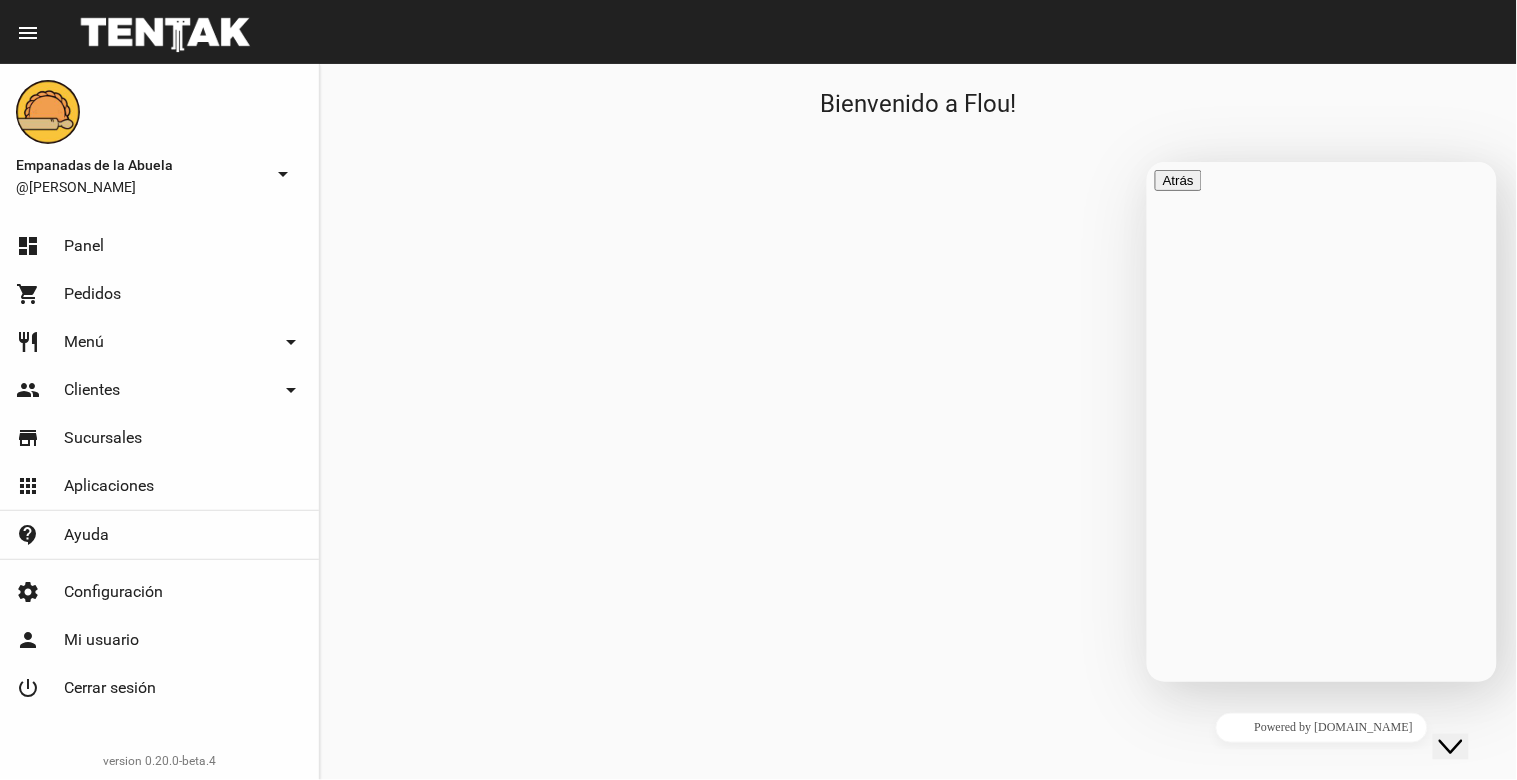 click on "Bienvenido a Flou!" 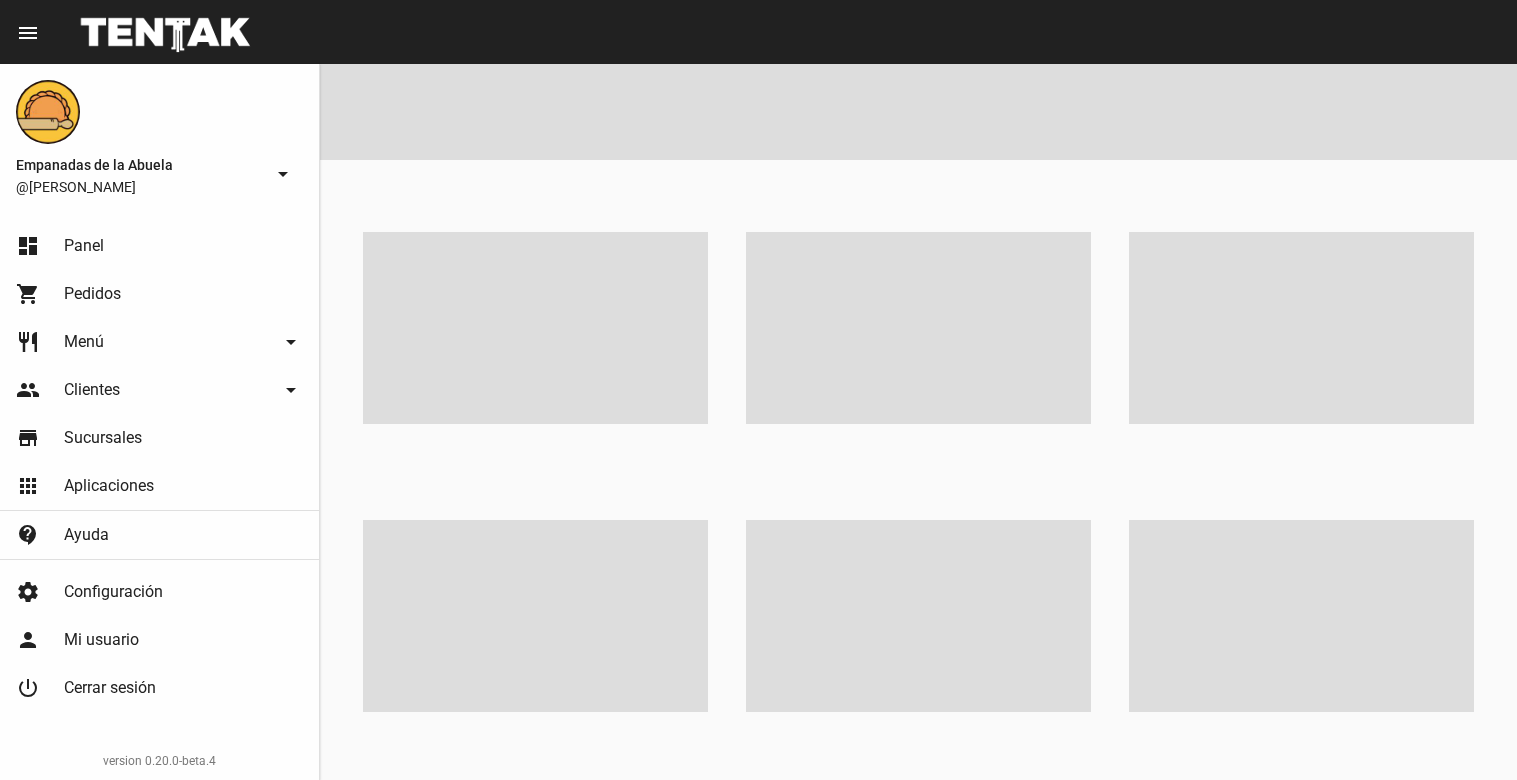 scroll, scrollTop: 0, scrollLeft: 0, axis: both 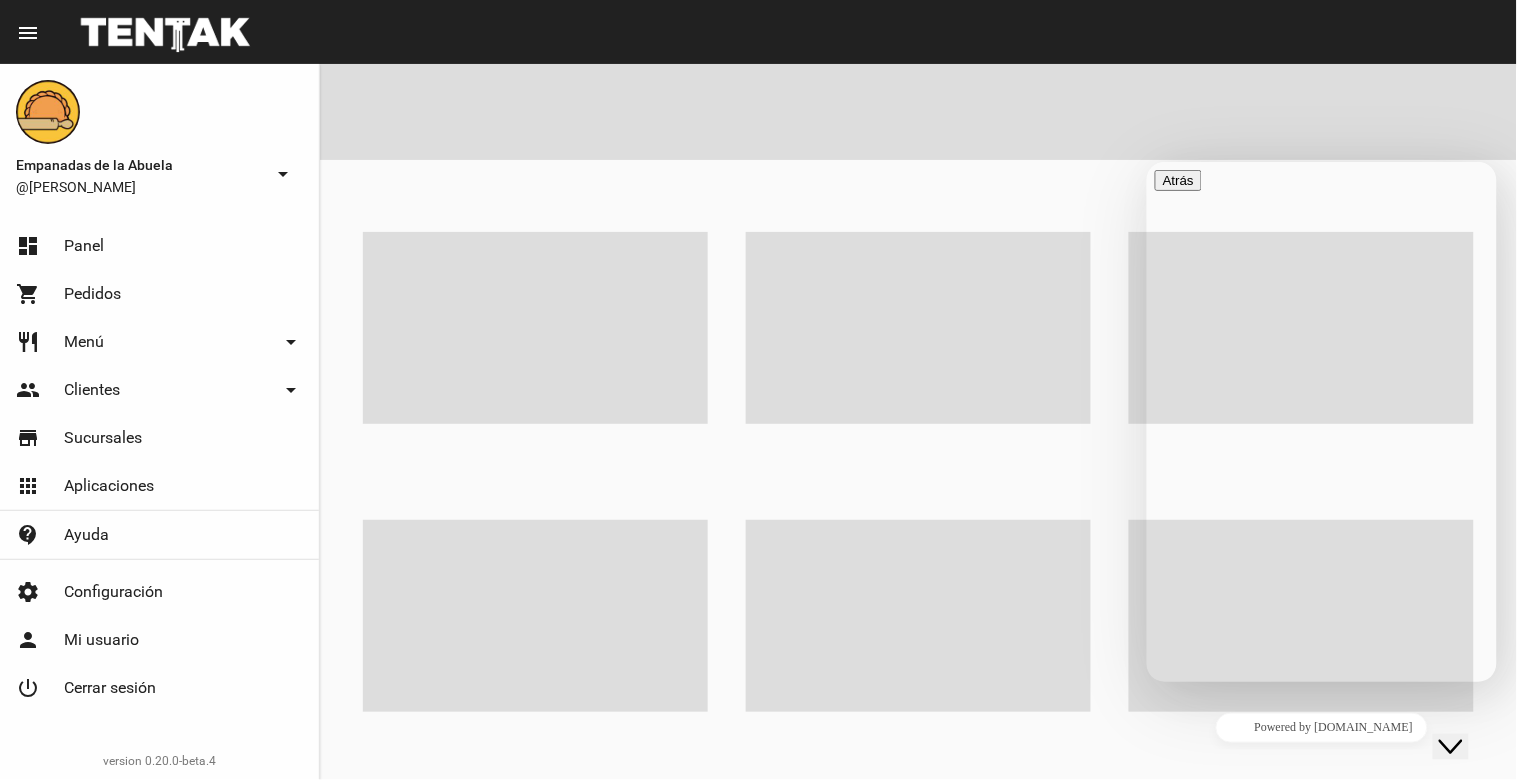 drag, startPoint x: 1404, startPoint y: 650, endPoint x: 1354, endPoint y: 630, distance: 53.851646 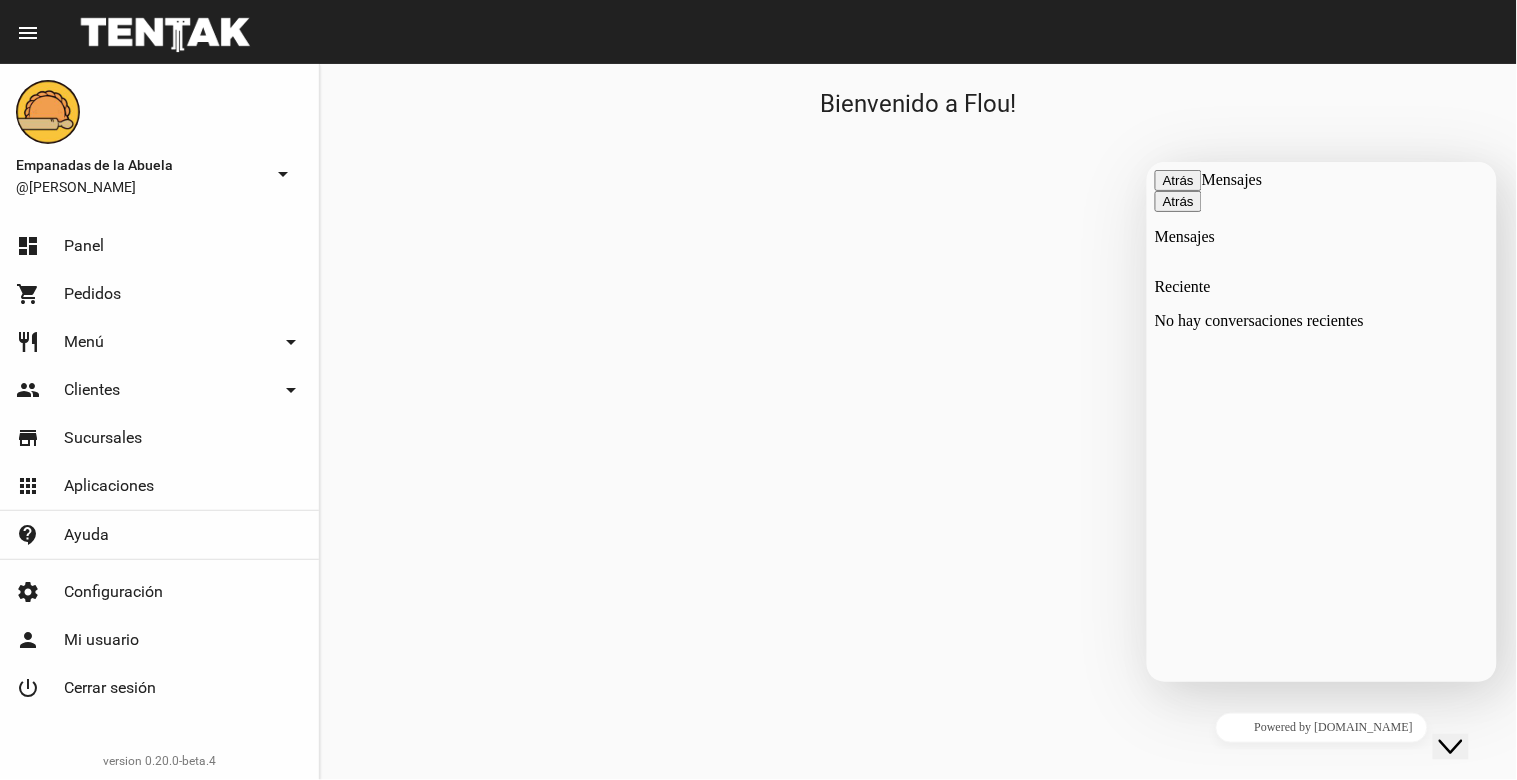 click on "Bienvenido a Flou!" 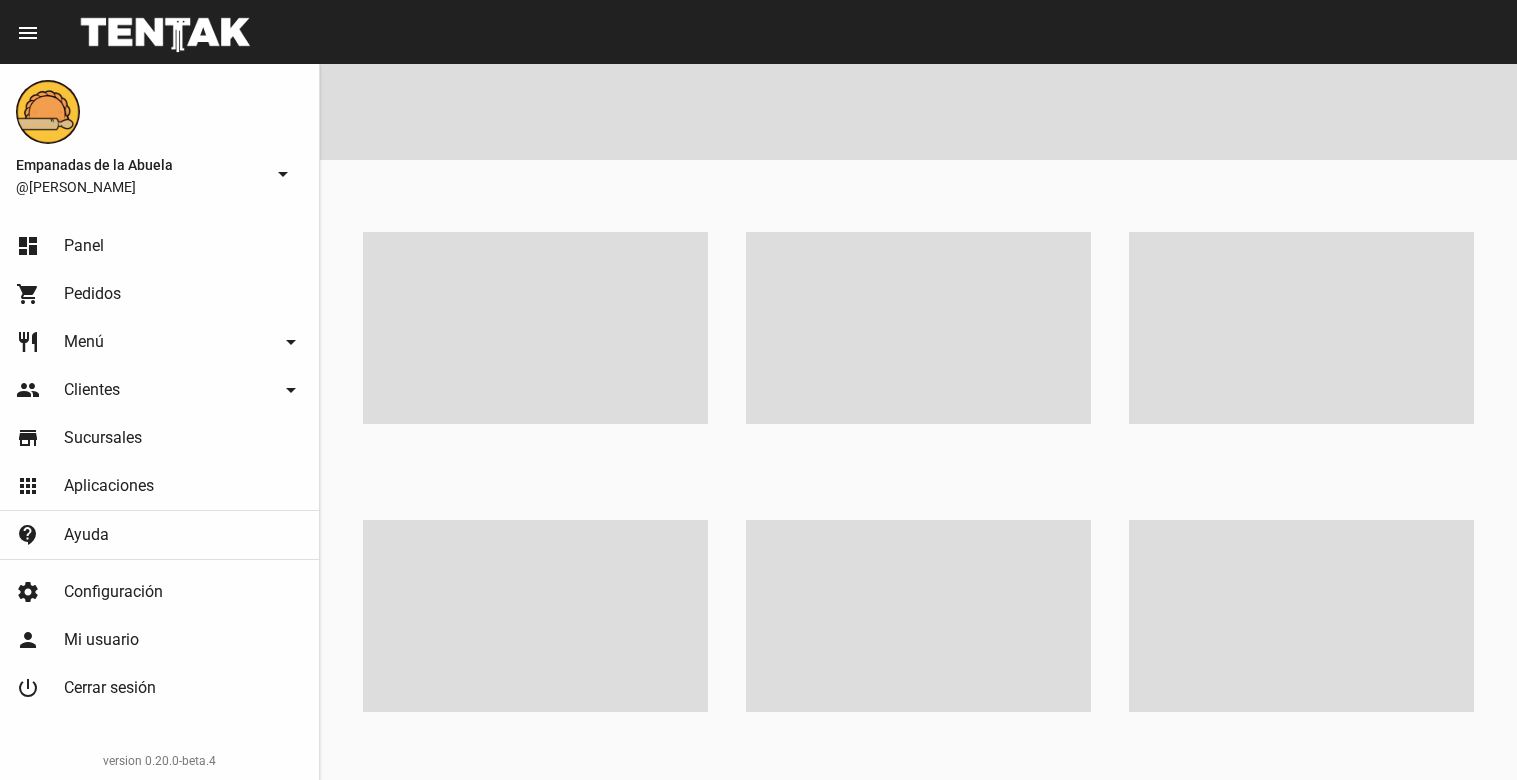 scroll, scrollTop: 0, scrollLeft: 0, axis: both 